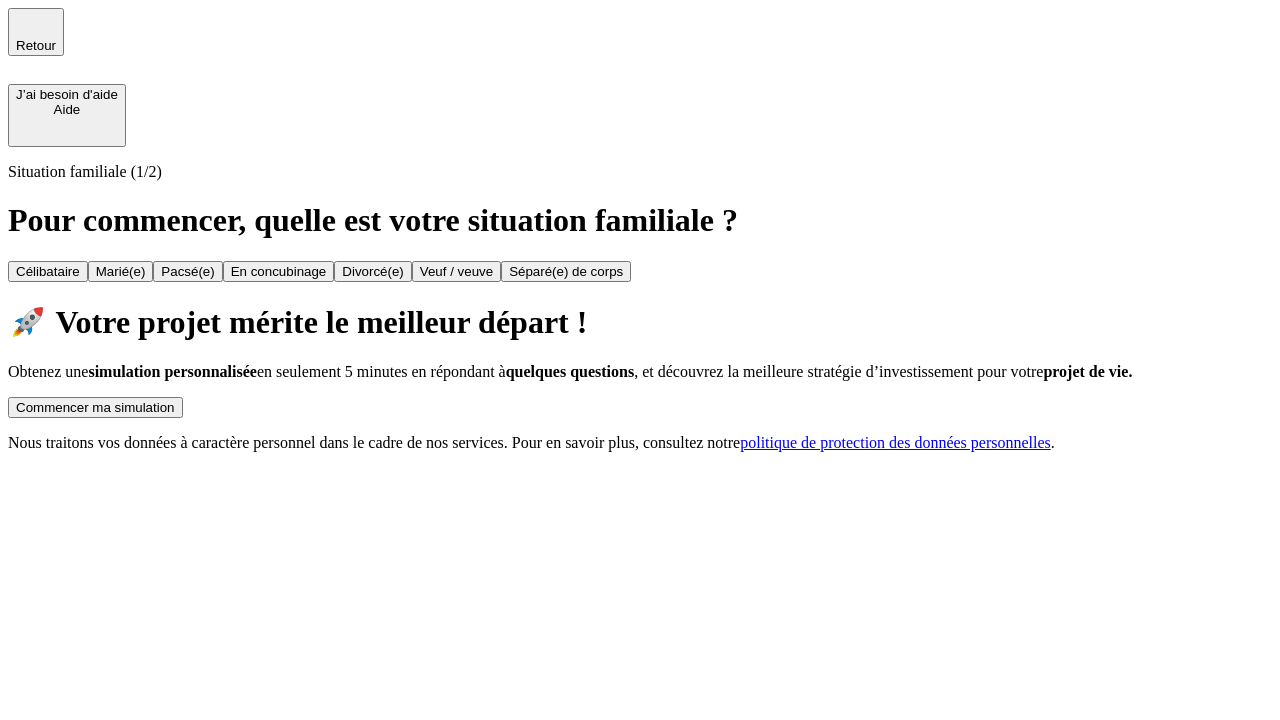 scroll, scrollTop: 0, scrollLeft: 0, axis: both 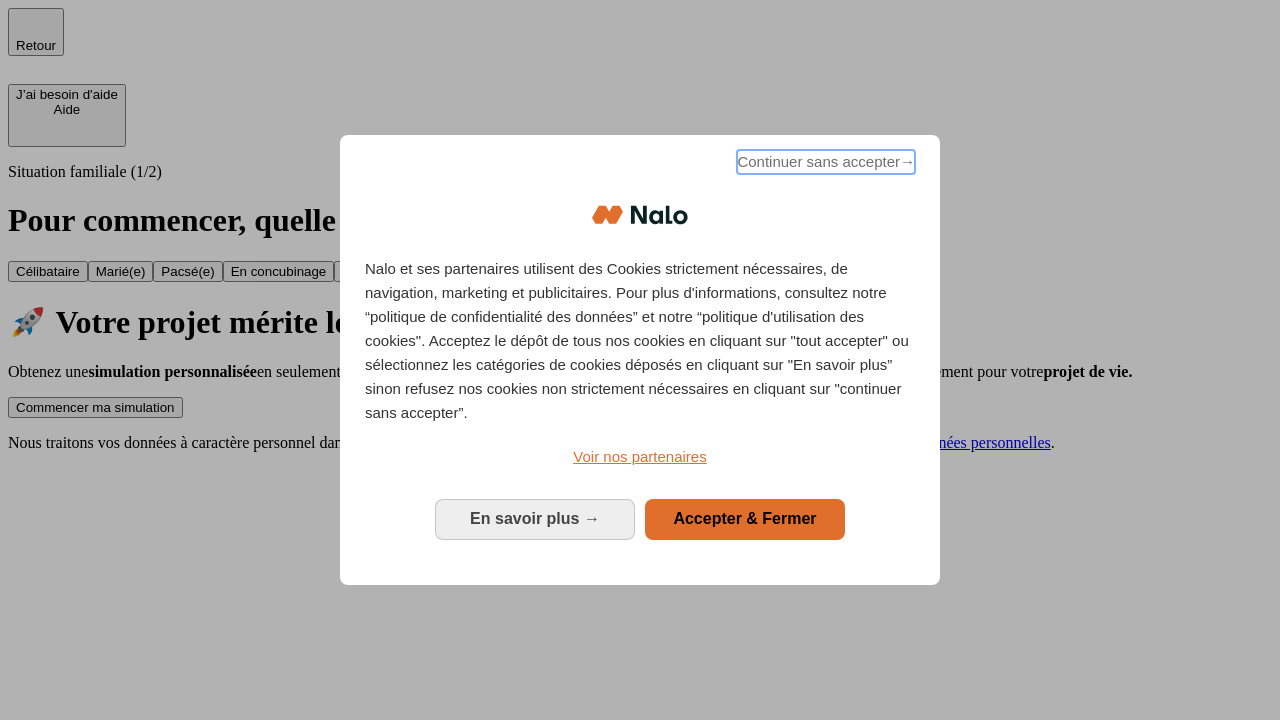 click on "Continuer sans accepter  →" at bounding box center (826, 162) 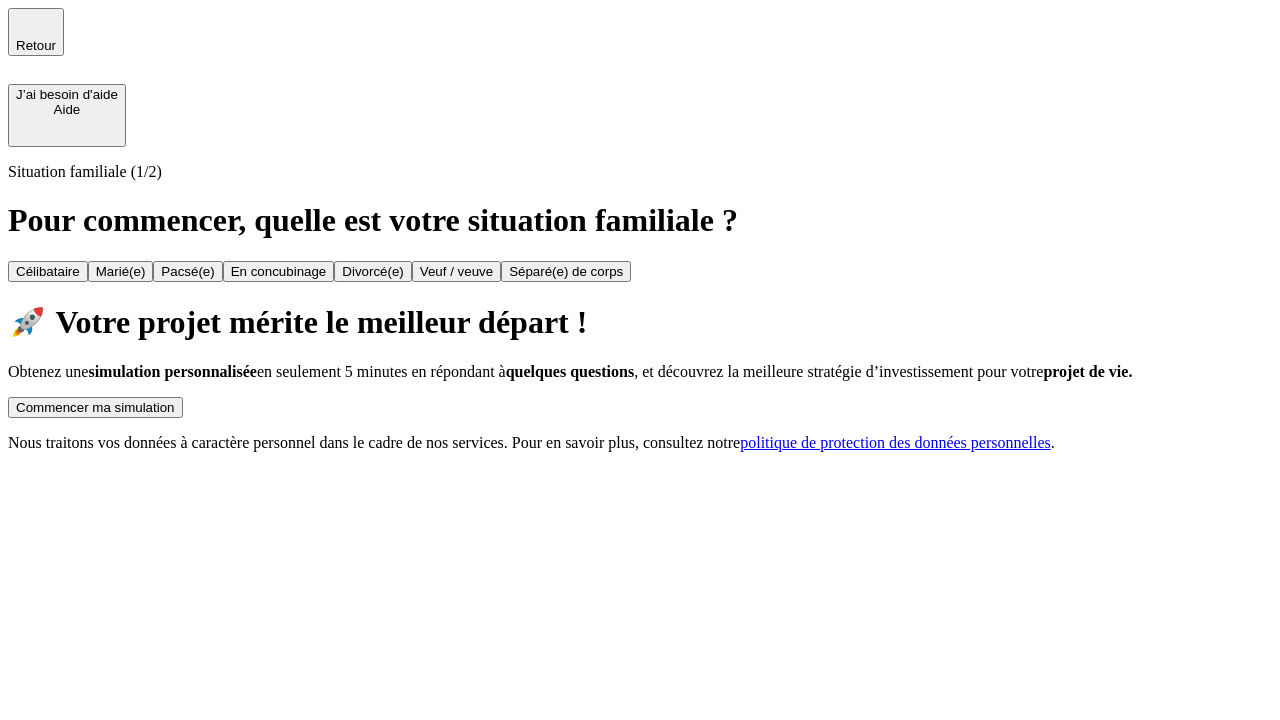 click on "Commencer ma simulation" at bounding box center [95, 407] 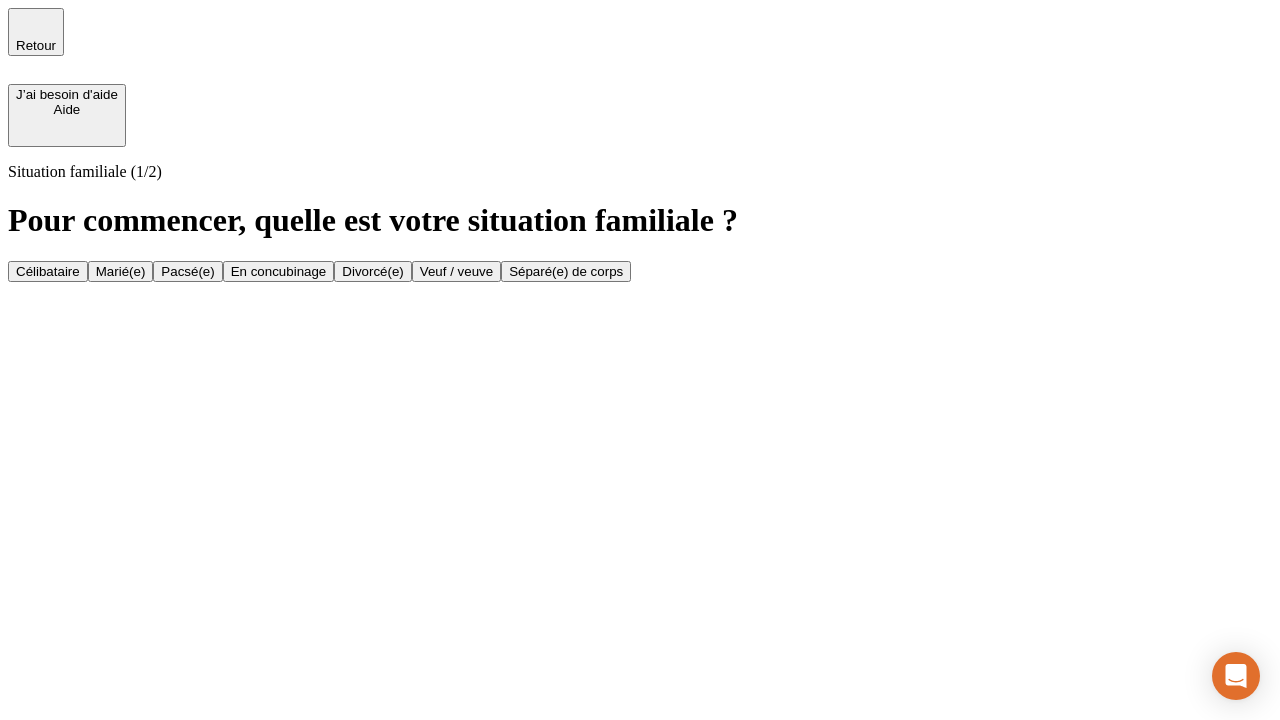 click on "Célibataire" at bounding box center [48, 271] 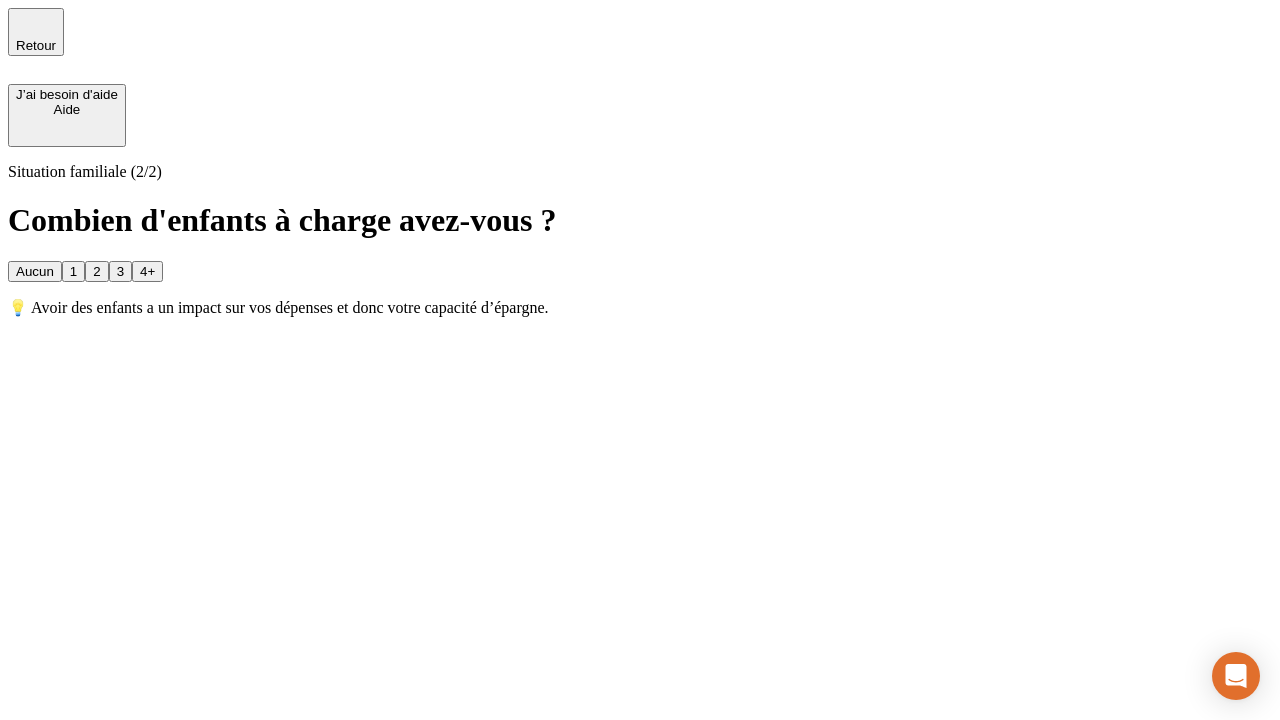click on "Aucun" at bounding box center [35, 271] 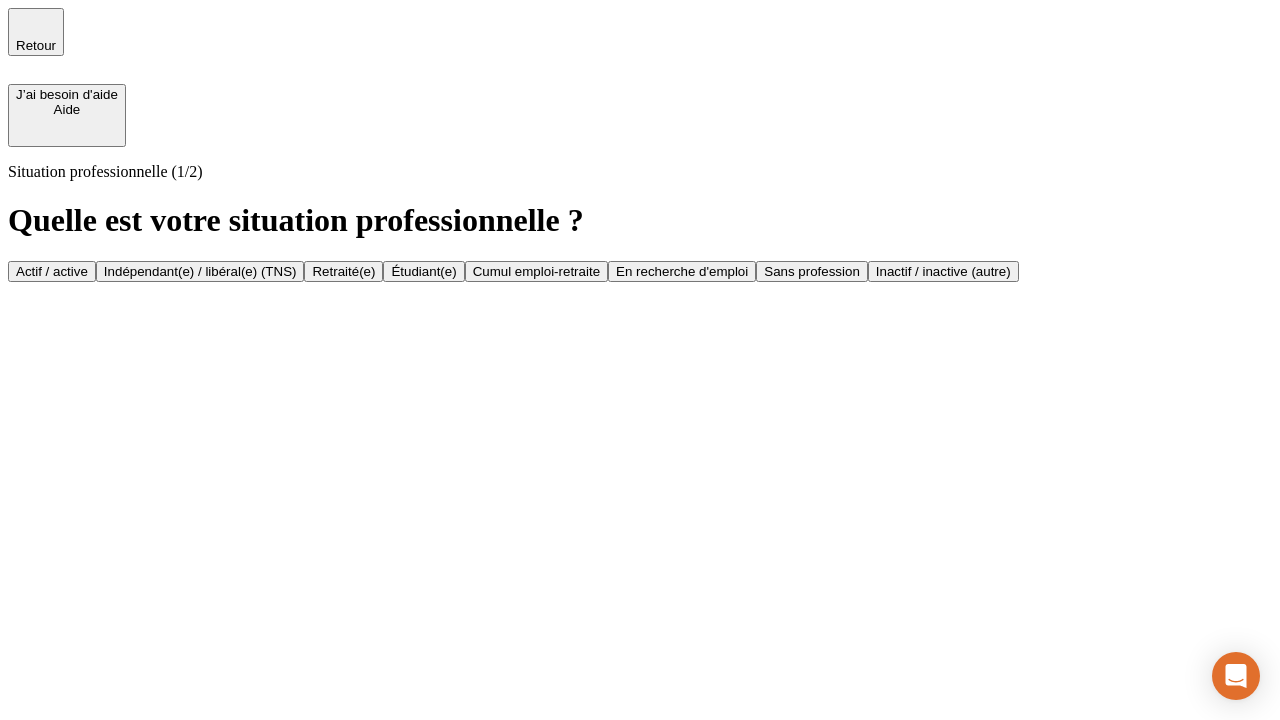 click on "Actif / active" at bounding box center (52, 271) 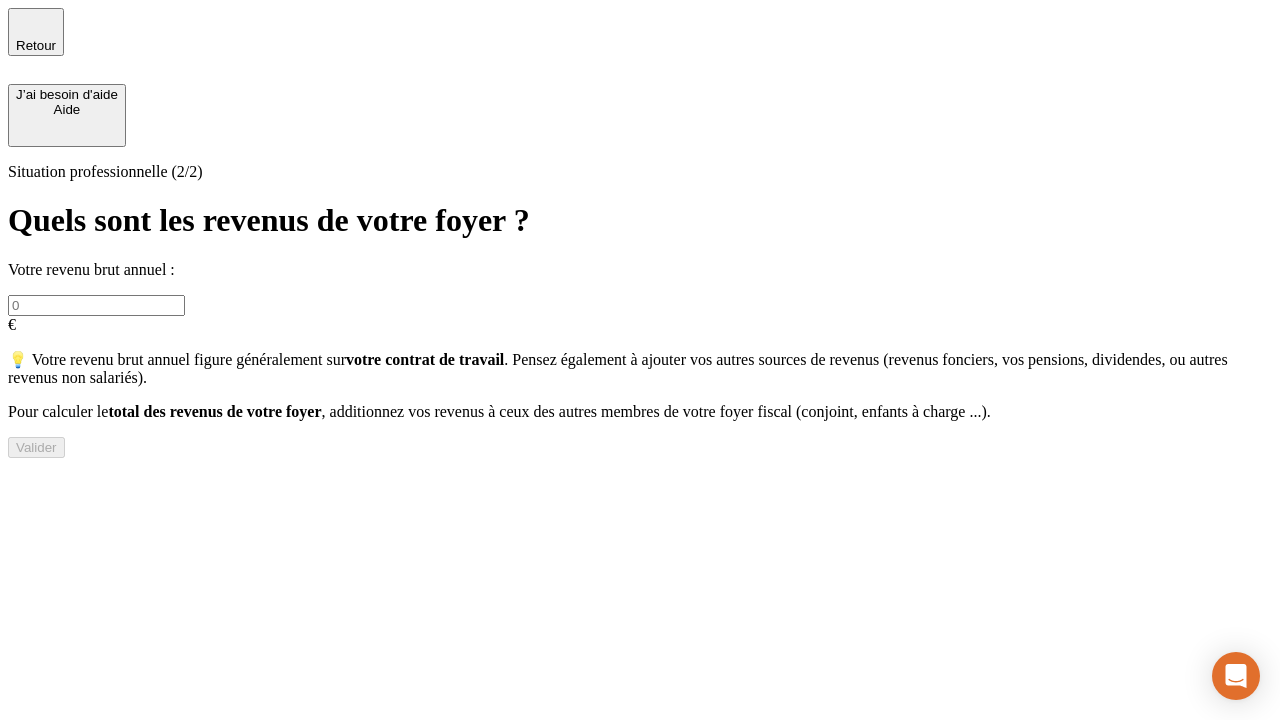 click at bounding box center (96, 305) 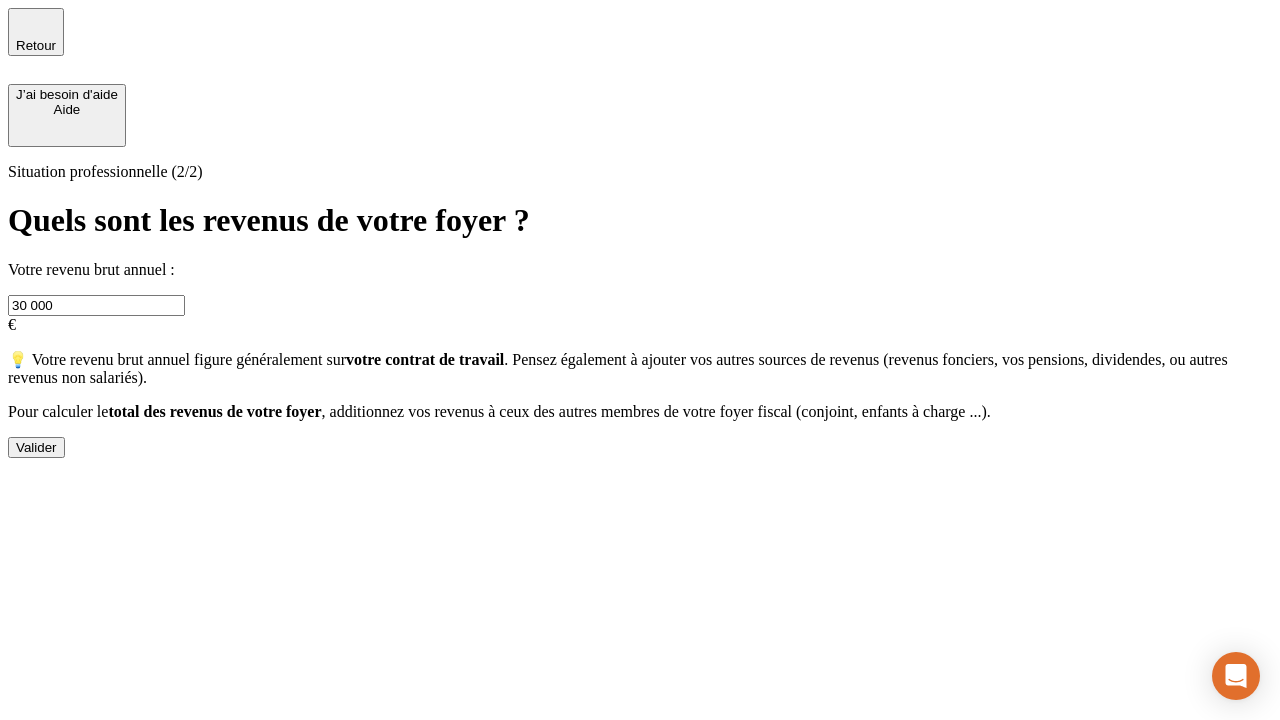 click on "Valider" at bounding box center (36, 447) 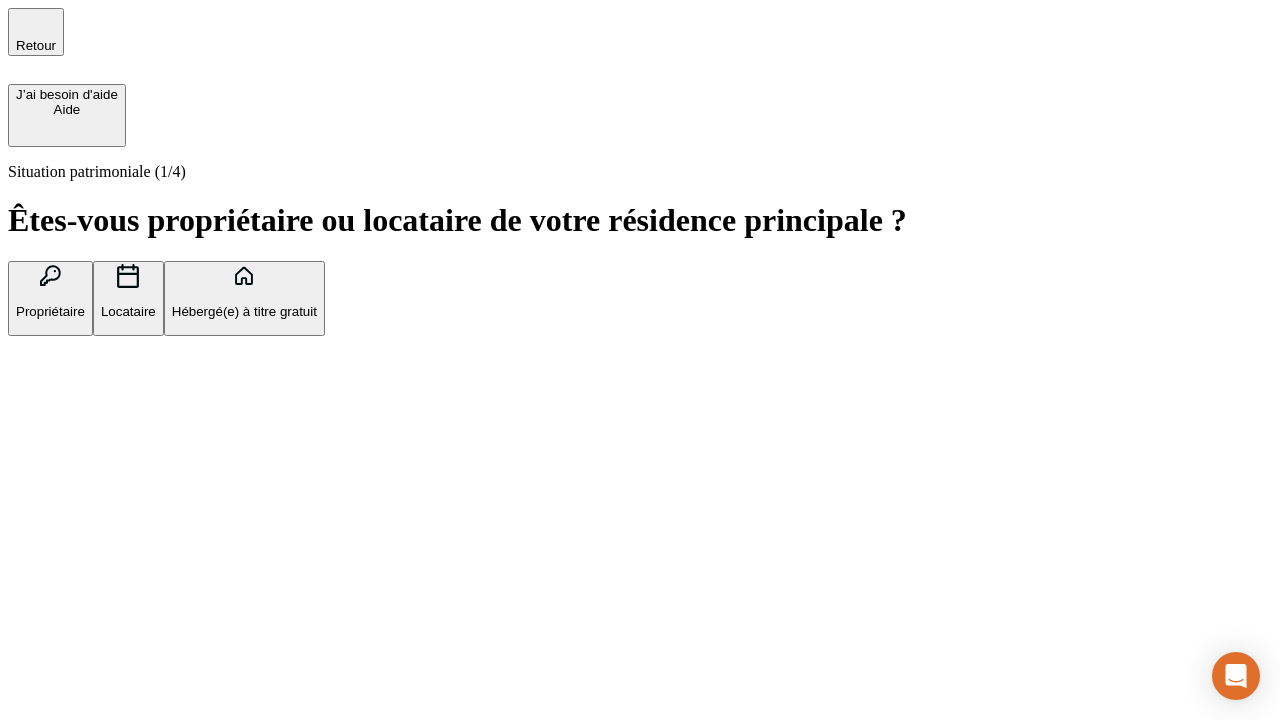 click on "Hébergé(e) à titre gratuit" at bounding box center (244, 311) 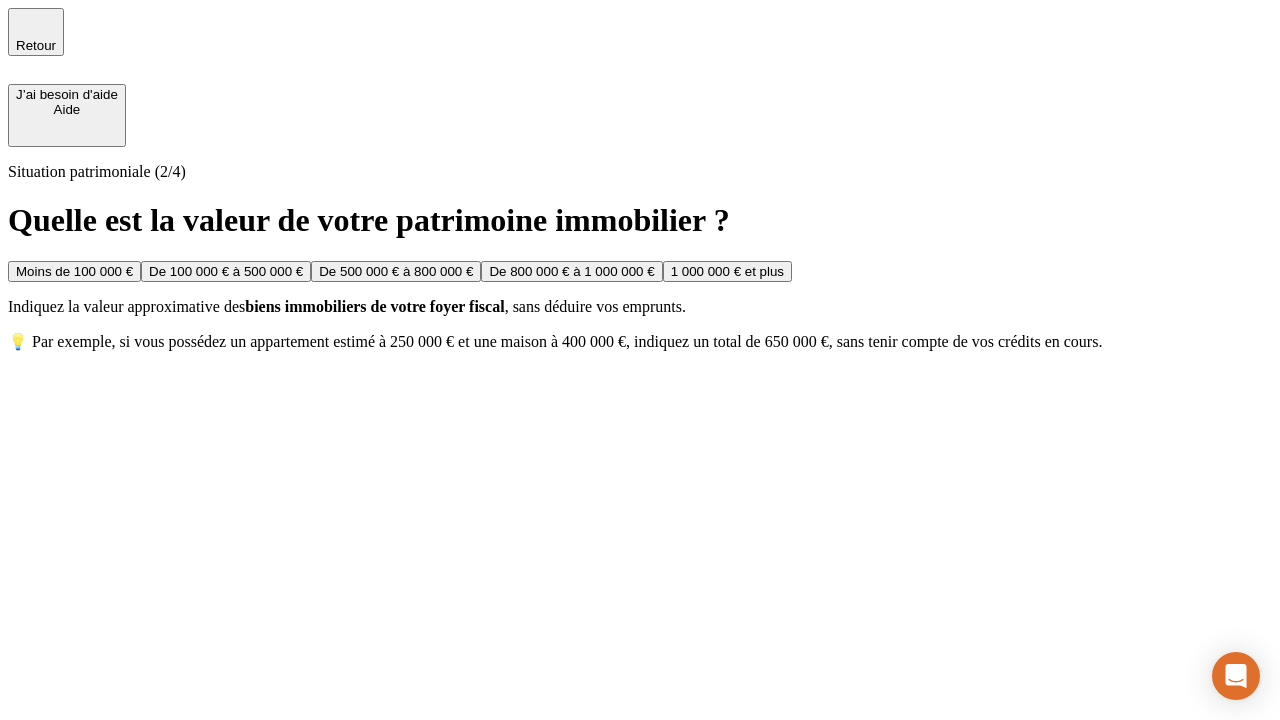 click on "Moins de 100 000 €" at bounding box center [74, 271] 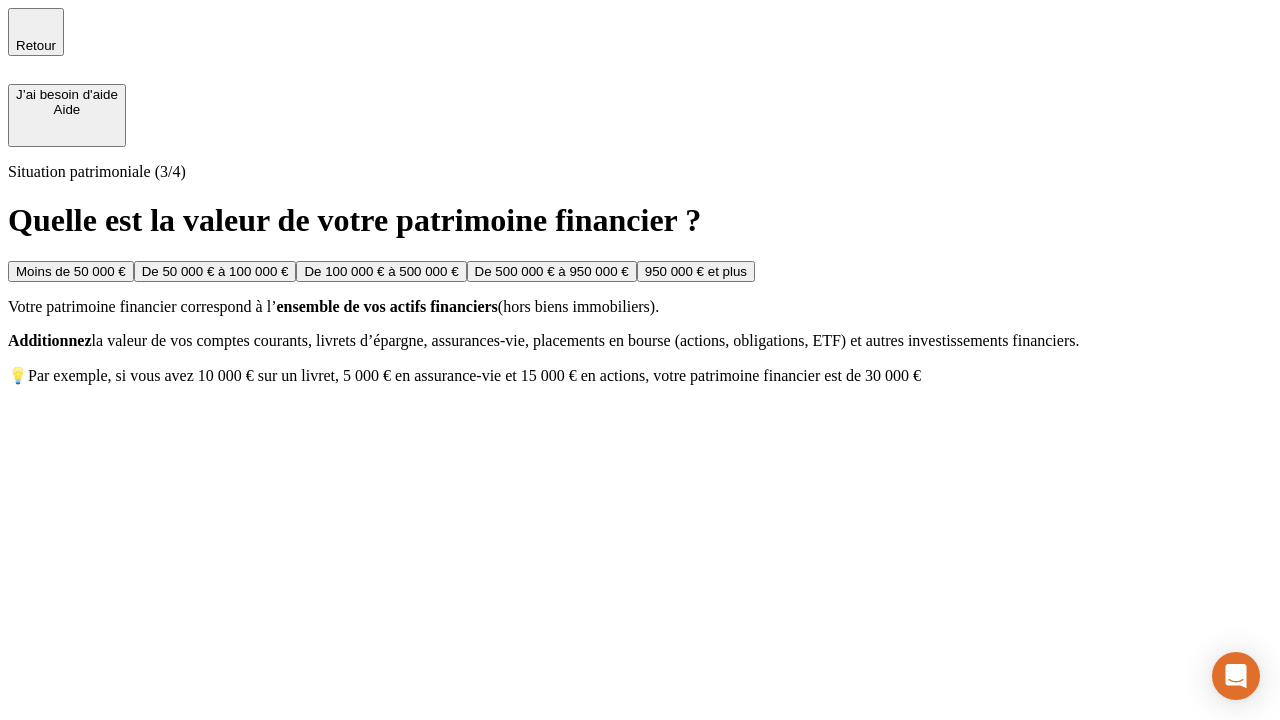 click on "Moins de 50 000 €" at bounding box center [71, 271] 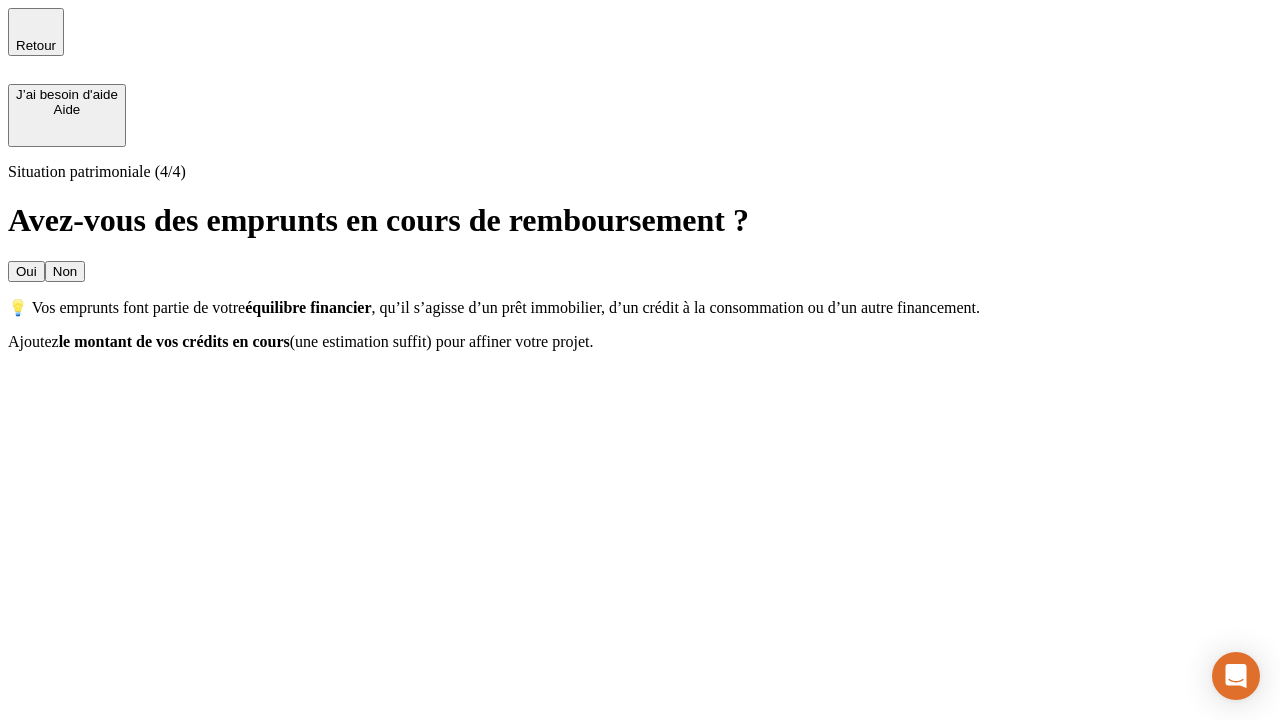 click on "Non" at bounding box center [65, 271] 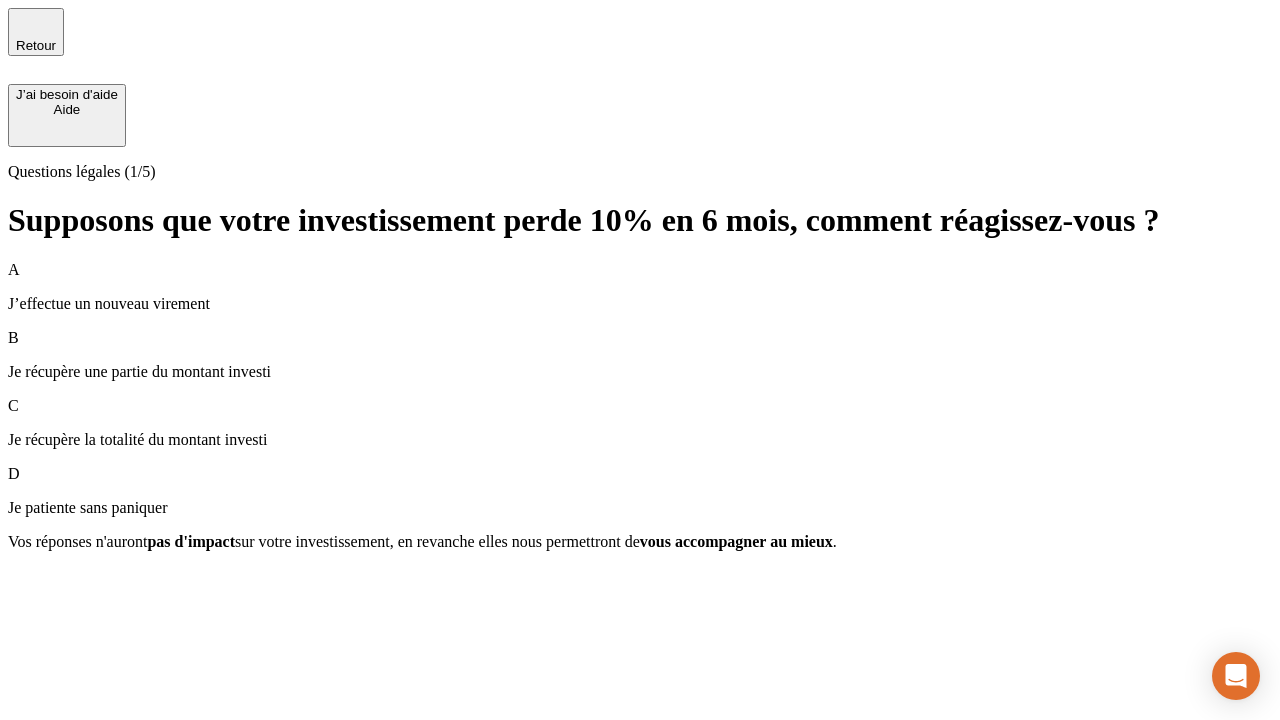 click on "A J’effectue un nouveau virement" at bounding box center (640, 287) 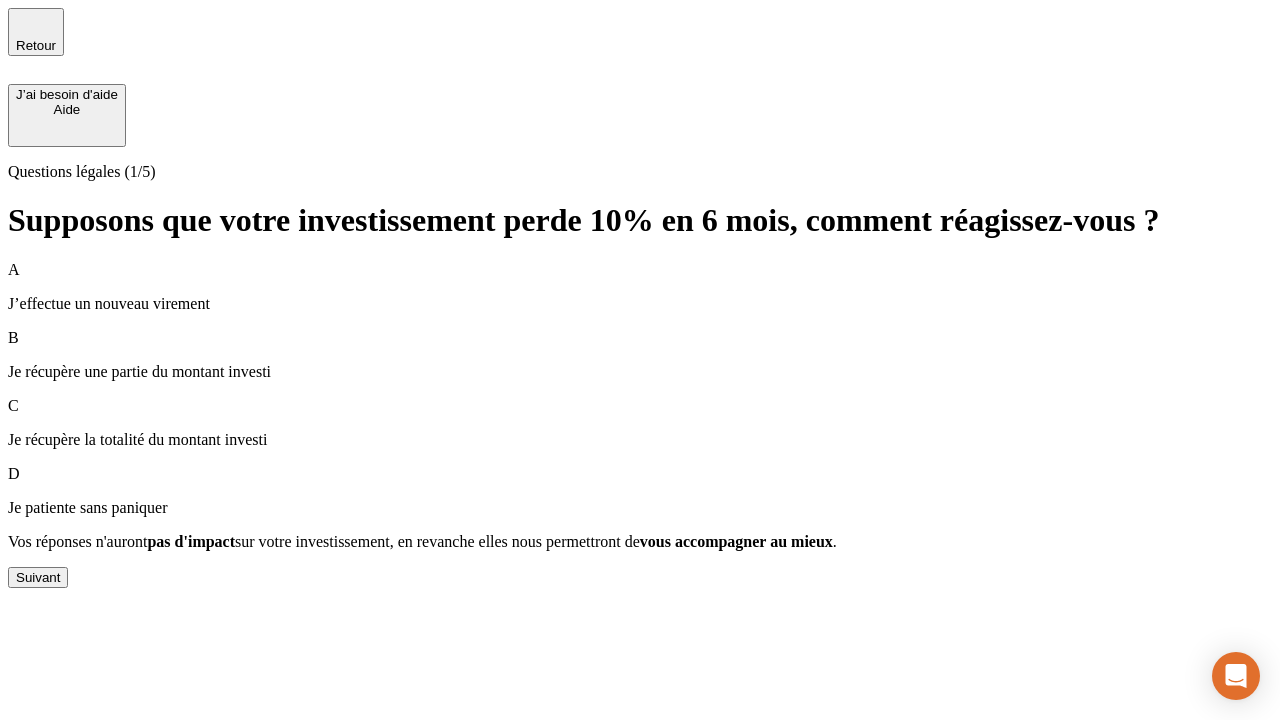click on "Suivant" at bounding box center [38, 577] 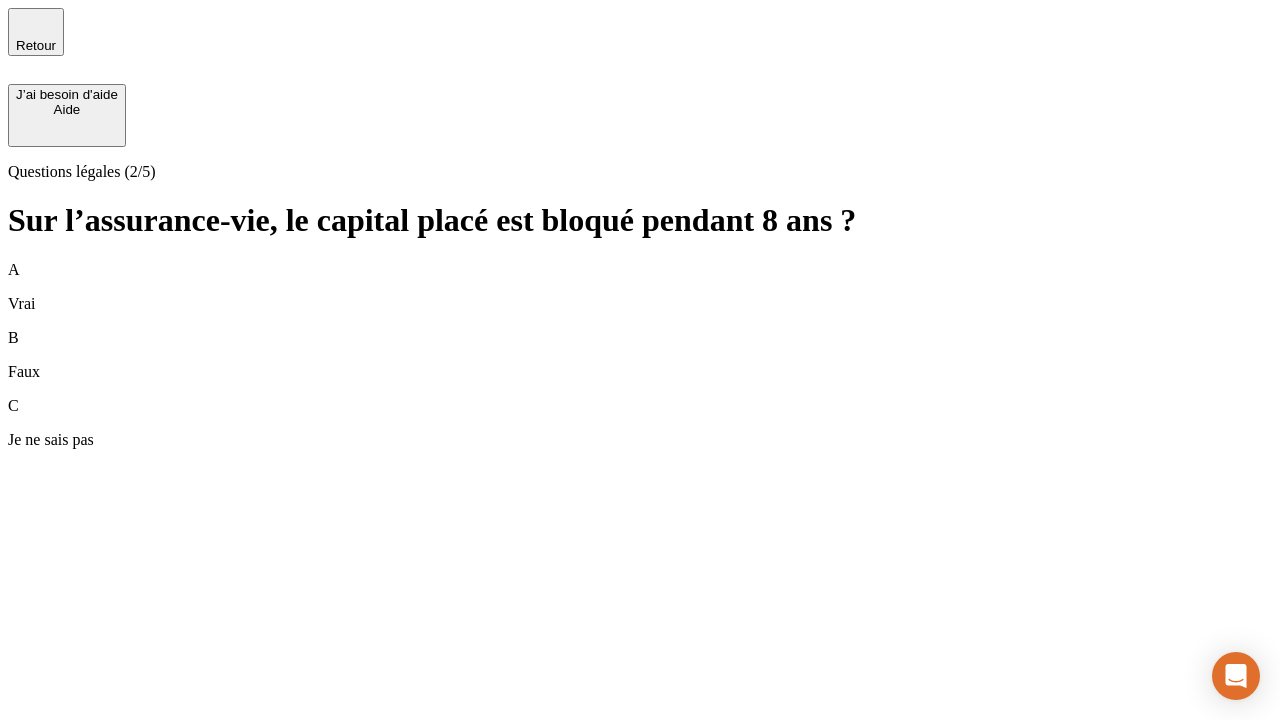 click on "B Faux" at bounding box center [640, 355] 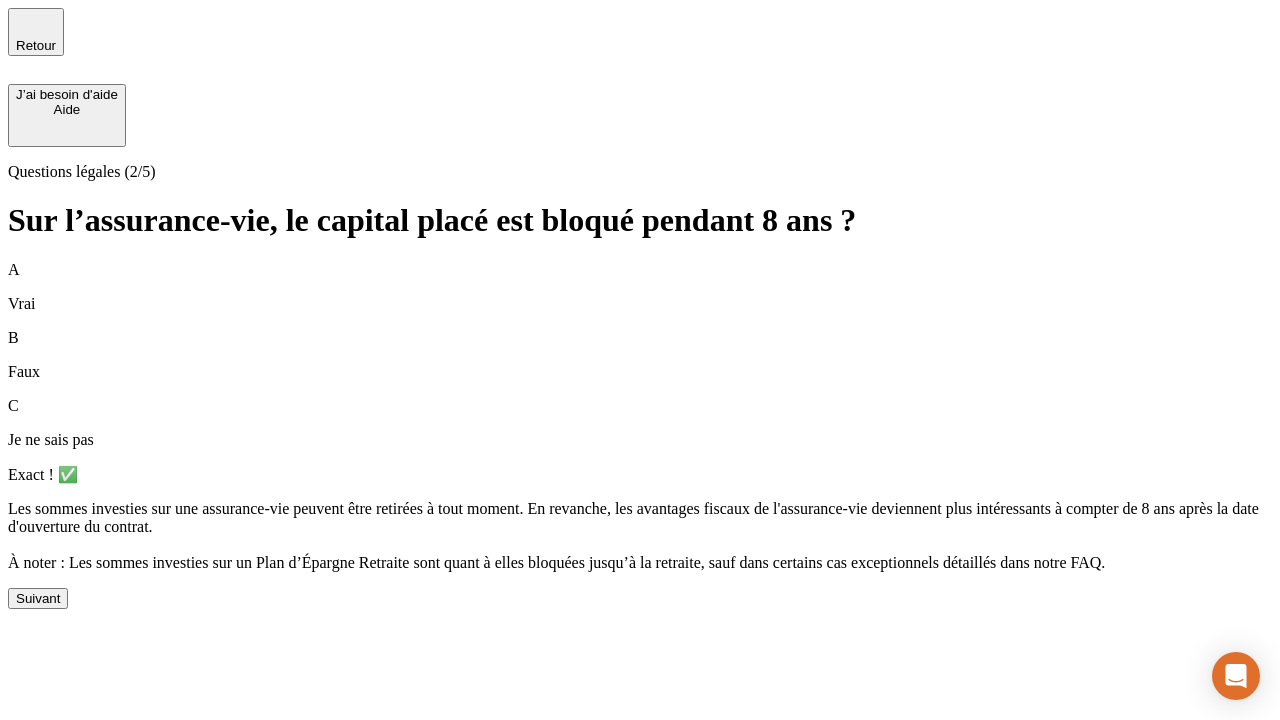click on "Suivant" at bounding box center (38, 598) 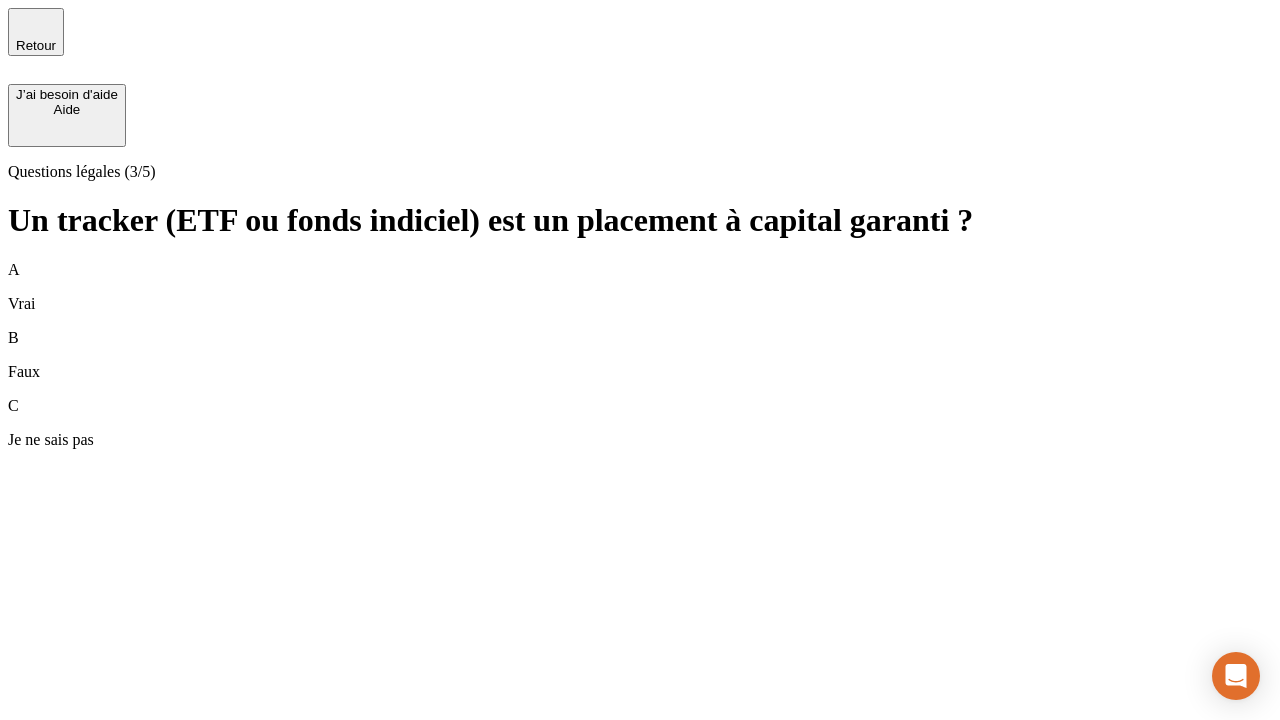 click on "B Faux" at bounding box center (640, 355) 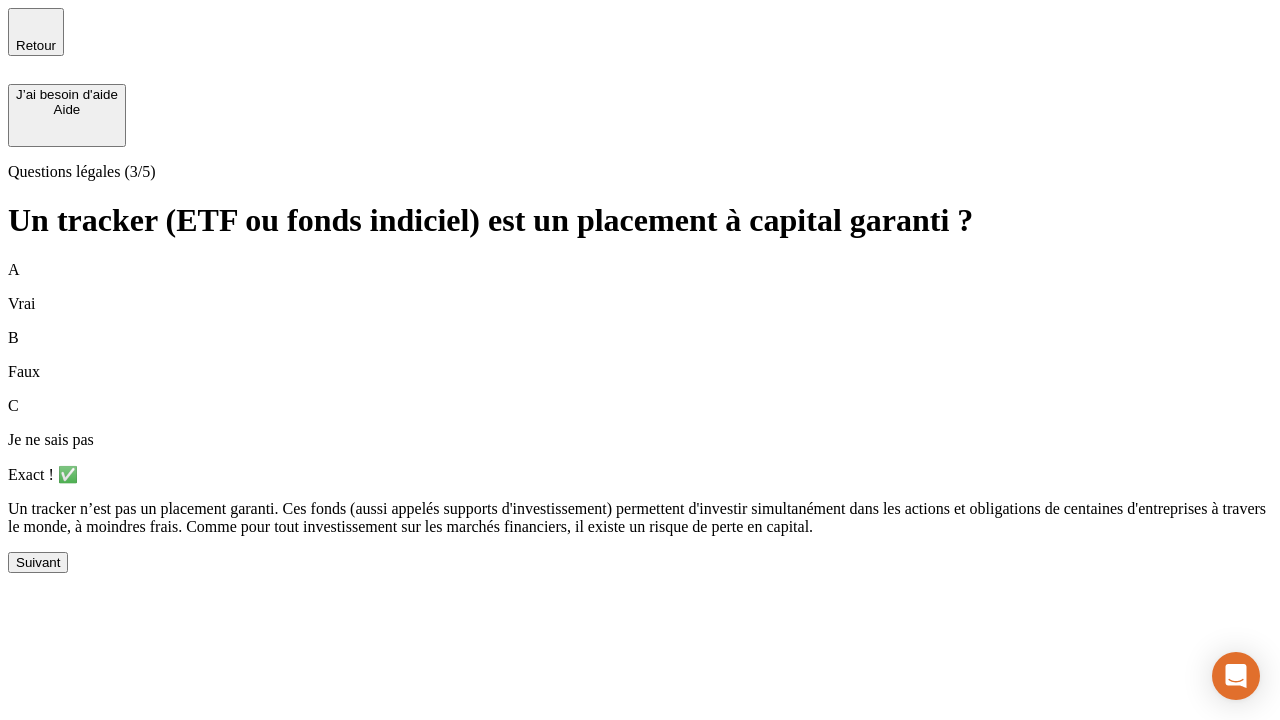 click on "Suivant" at bounding box center [38, 562] 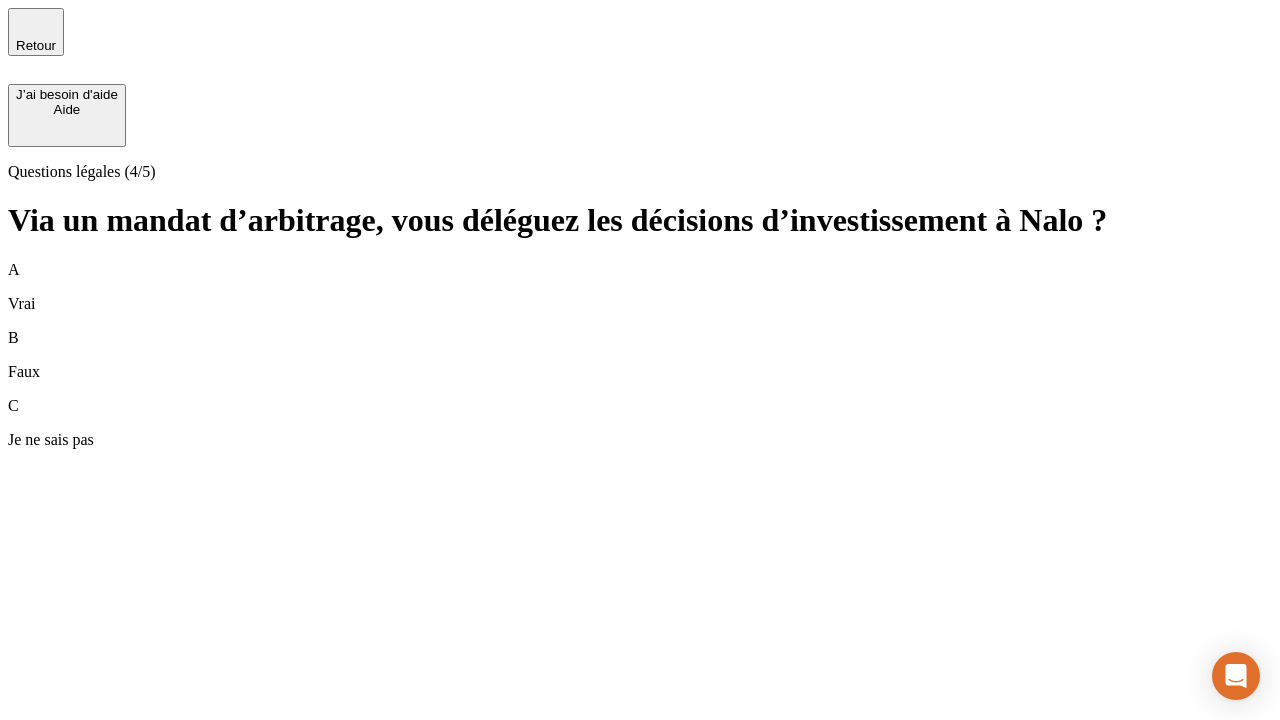 click on "A Vrai" at bounding box center (640, 287) 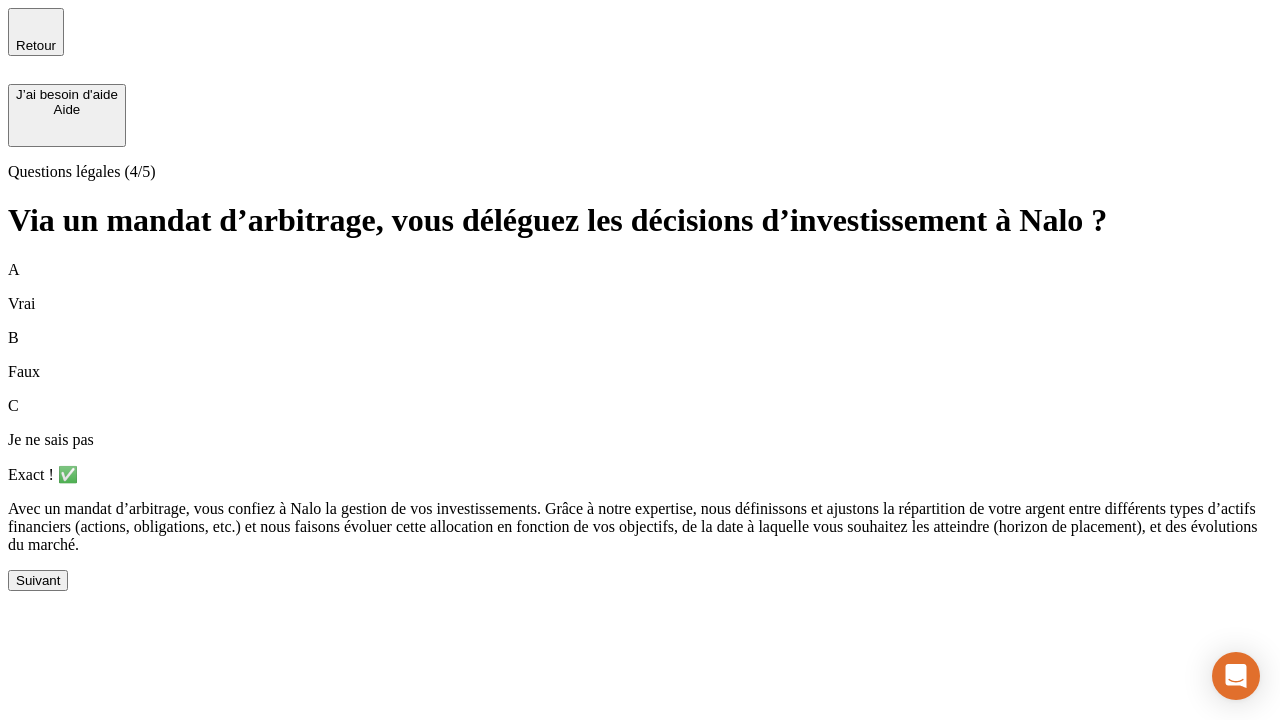 click on "Suivant" at bounding box center (38, 580) 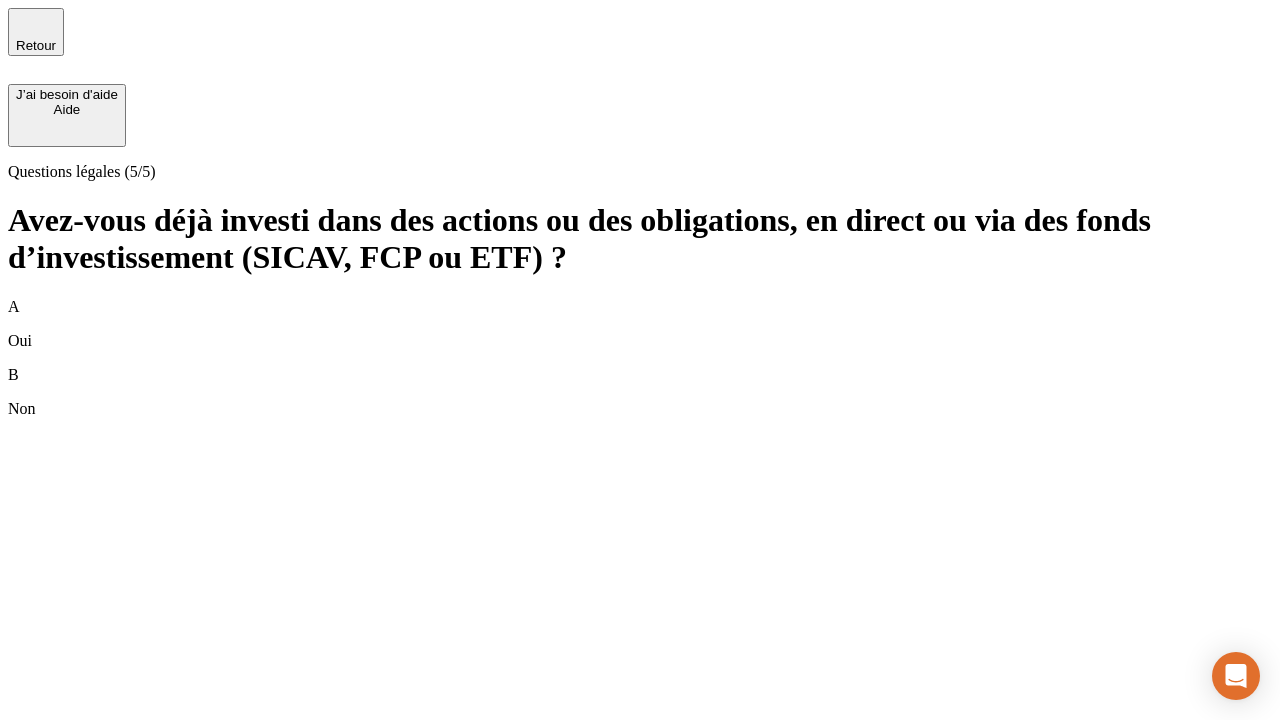 click on "B Non" at bounding box center (640, 392) 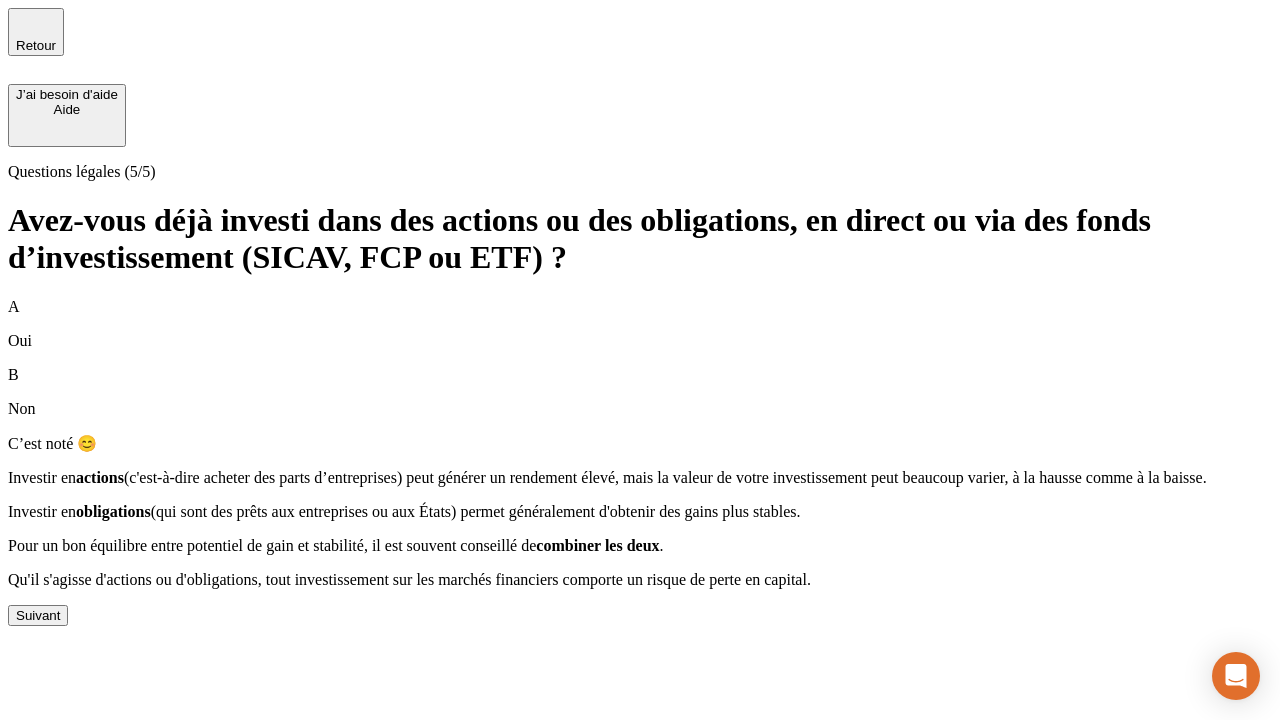 click on "Suivant" at bounding box center [38, 615] 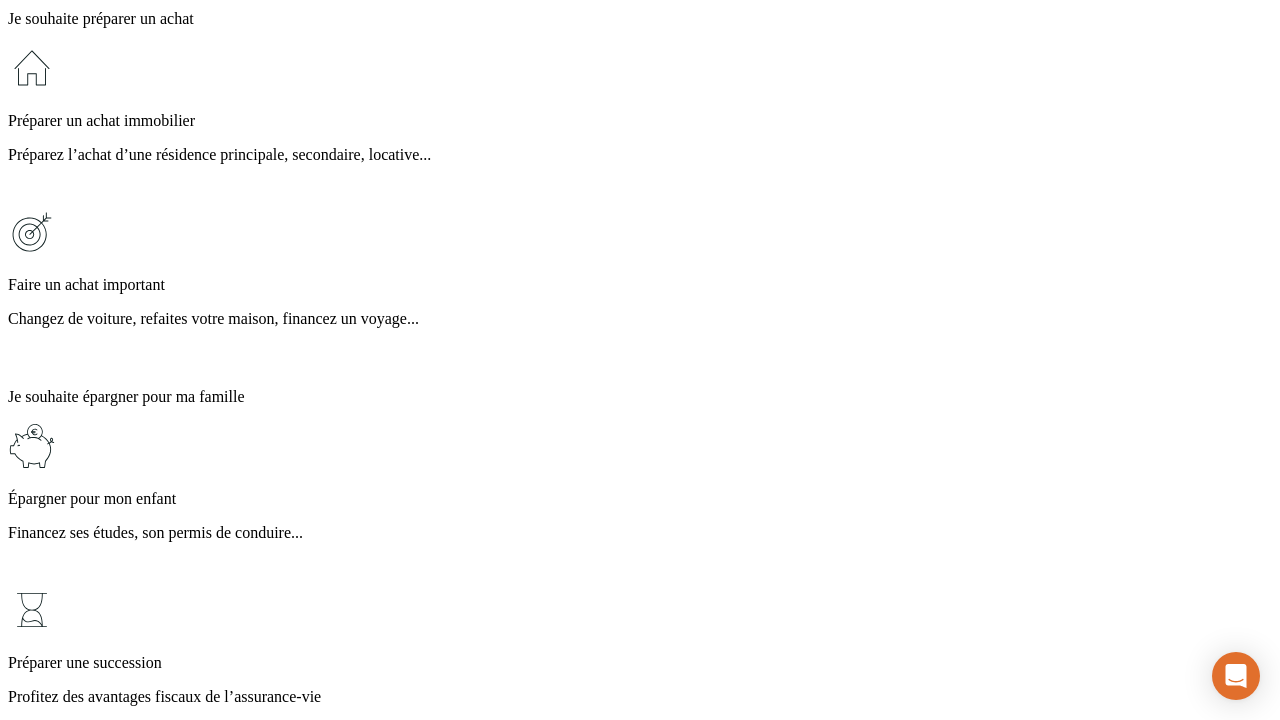 click on "Profitez des avantages fiscaux de l’assurance-vie" at bounding box center [640, 697] 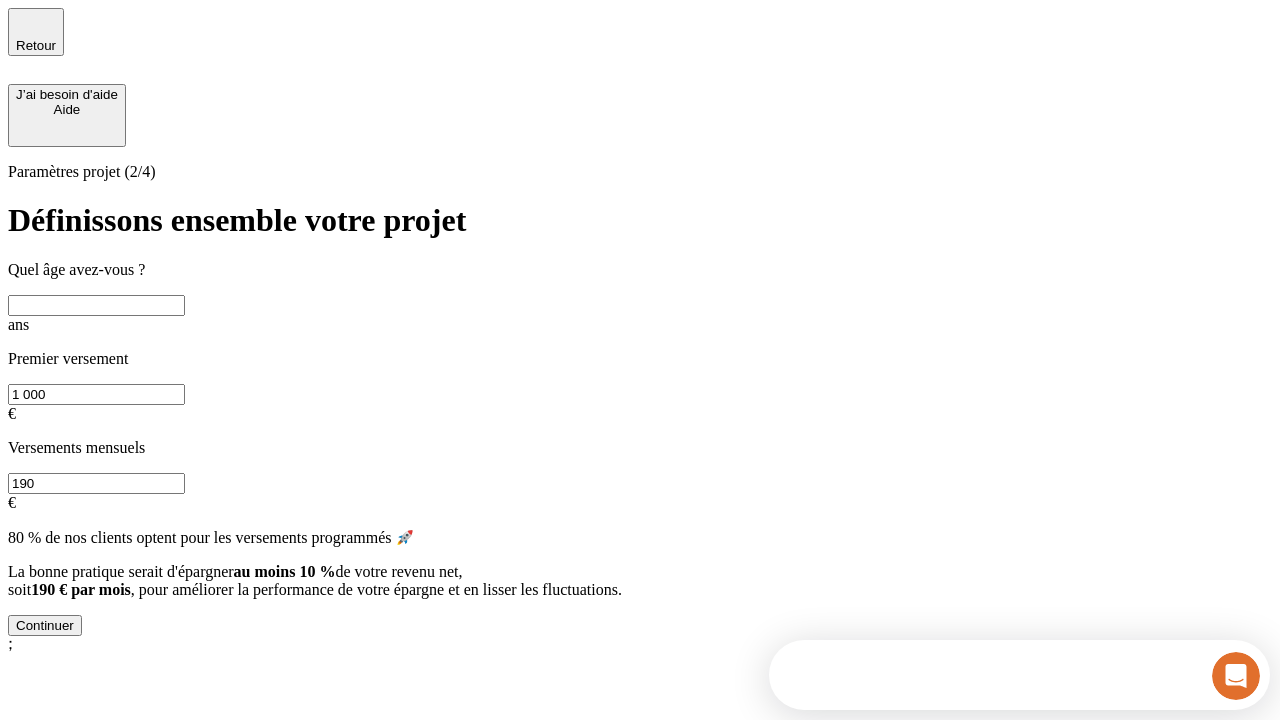 scroll, scrollTop: 18, scrollLeft: 0, axis: vertical 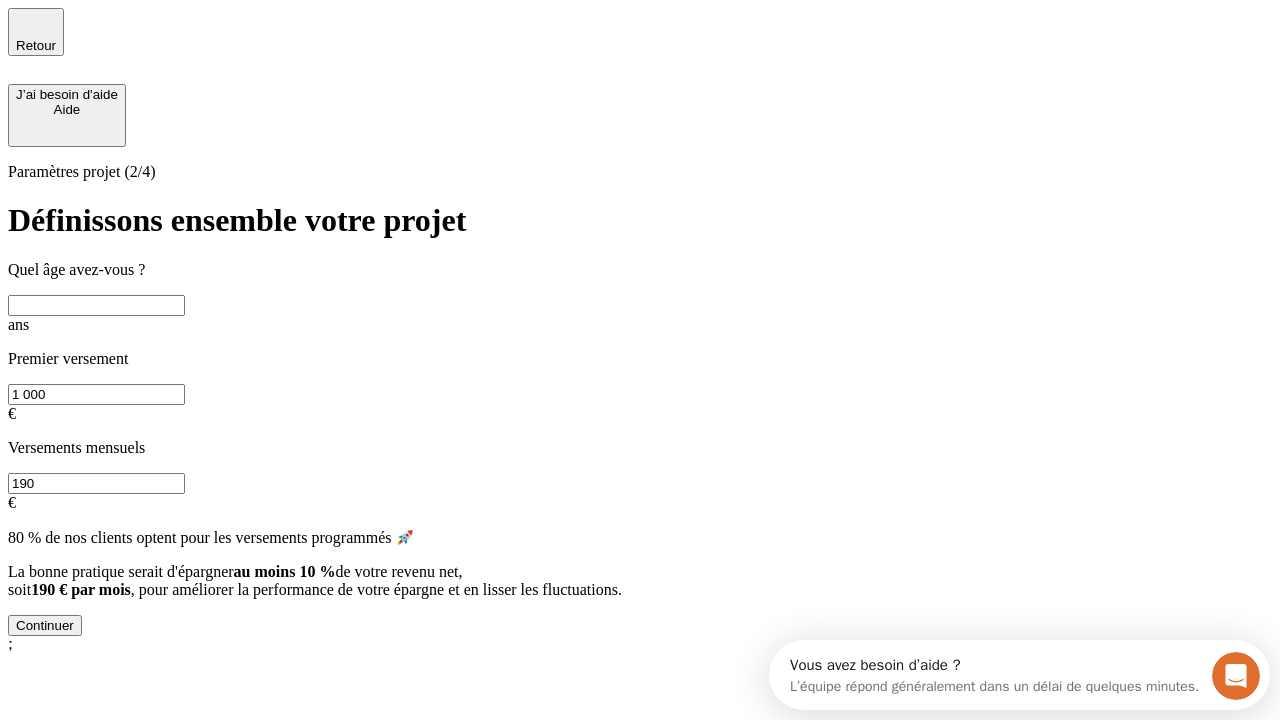 click at bounding box center (96, 305) 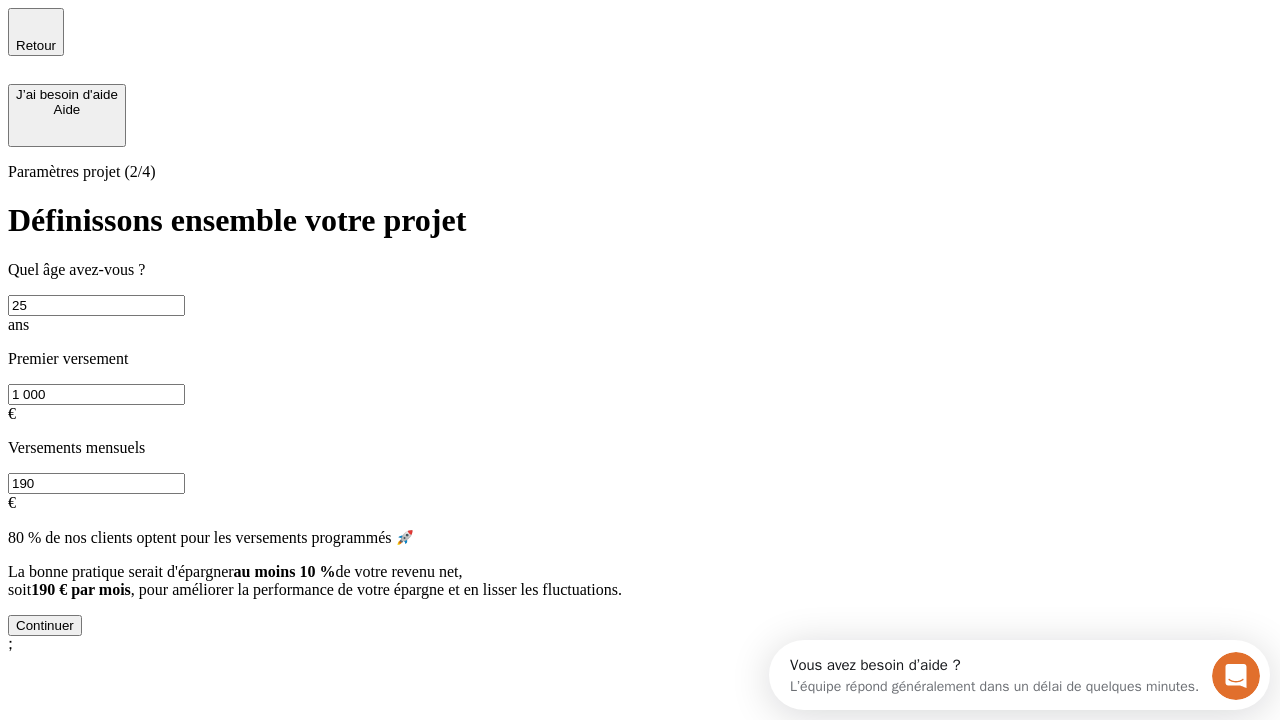 type on "25" 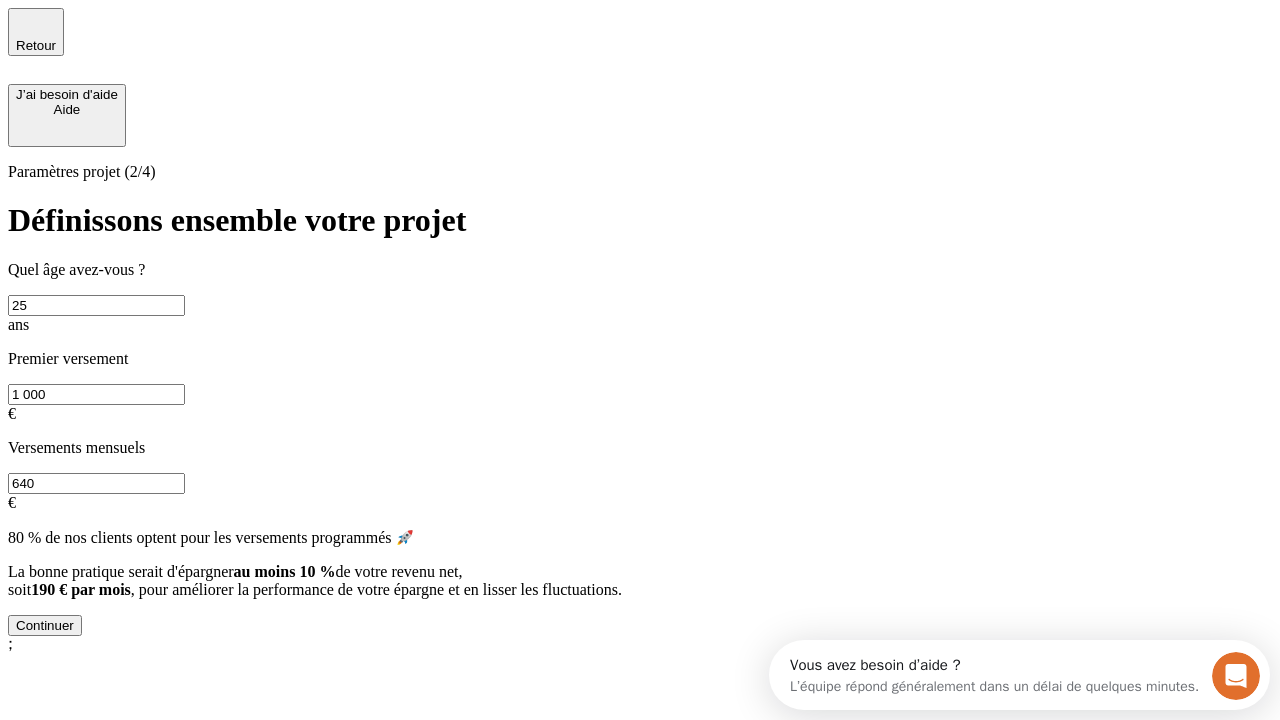 type on "640" 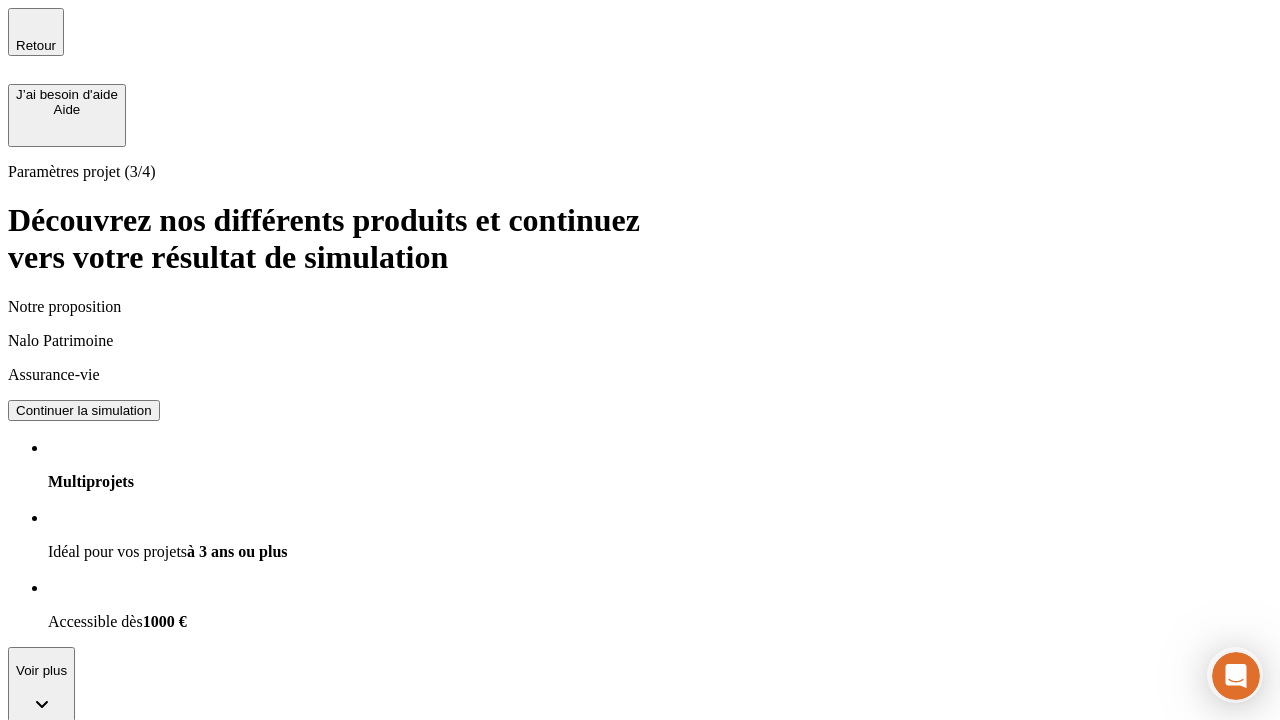 click on "Continuer la simulation" at bounding box center [84, 410] 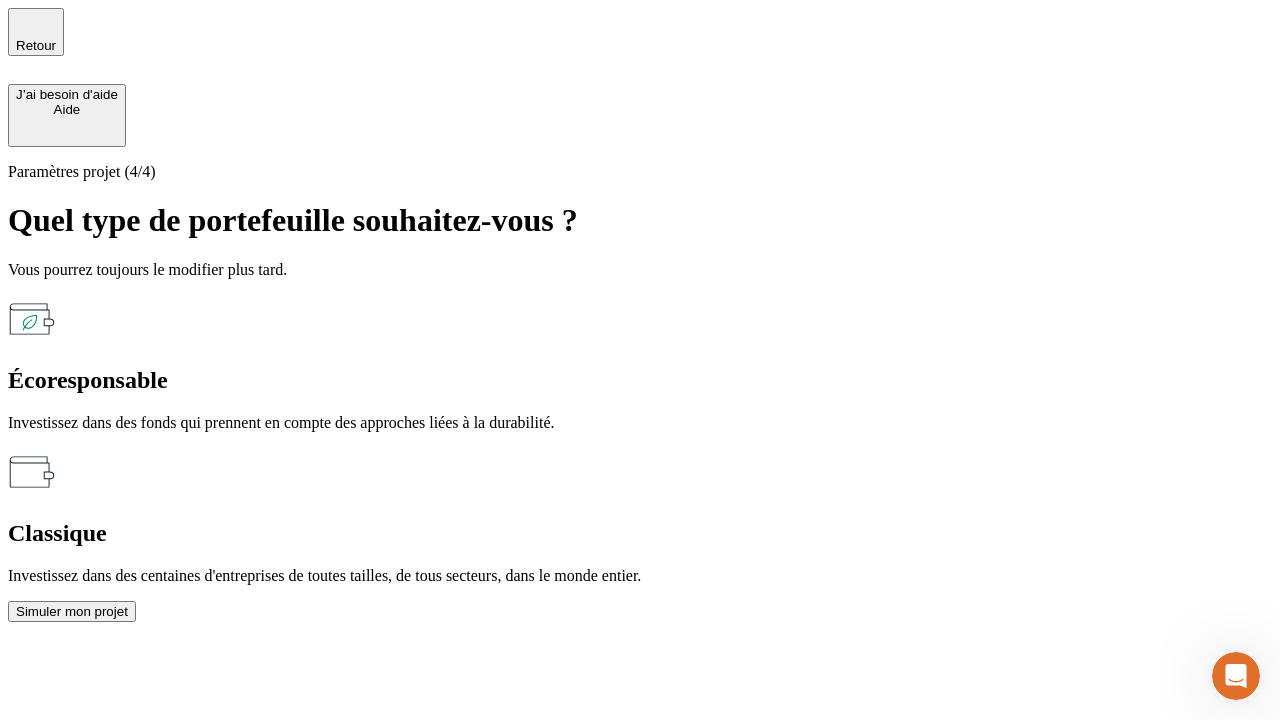 click on "Écoresponsable" at bounding box center (640, 380) 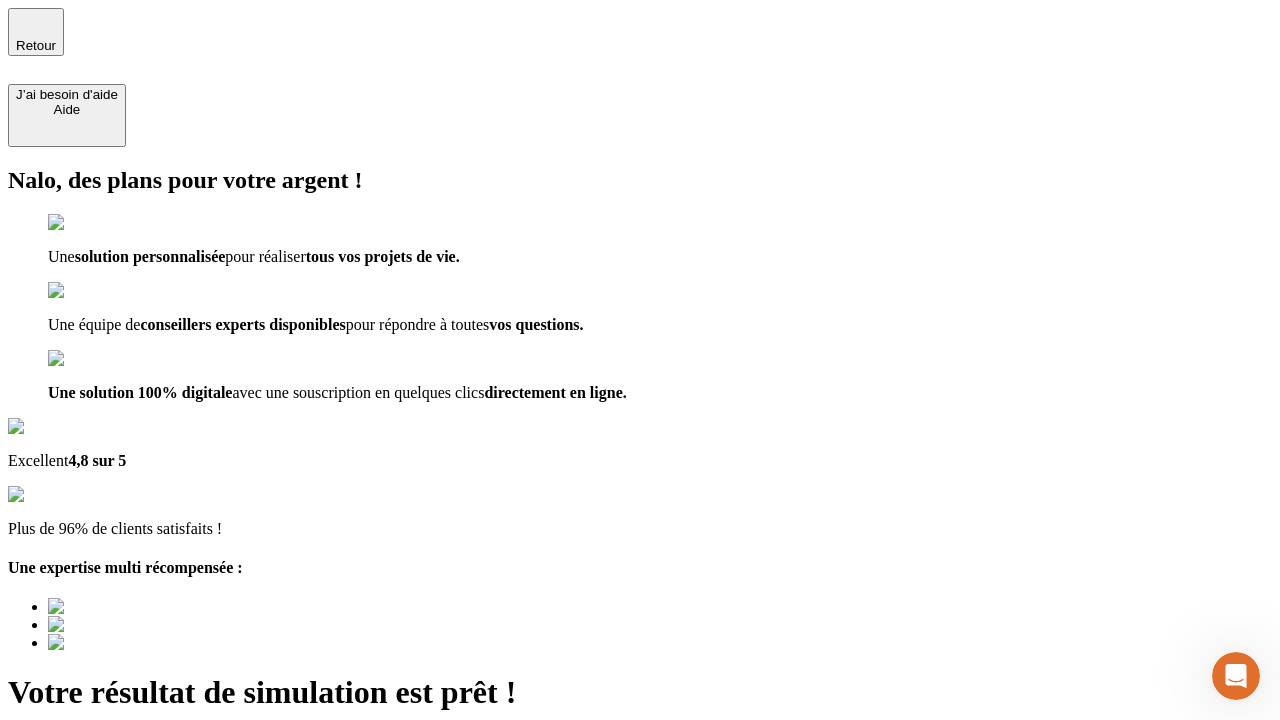 click on "Découvrir ma simulation" at bounding box center (87, 797) 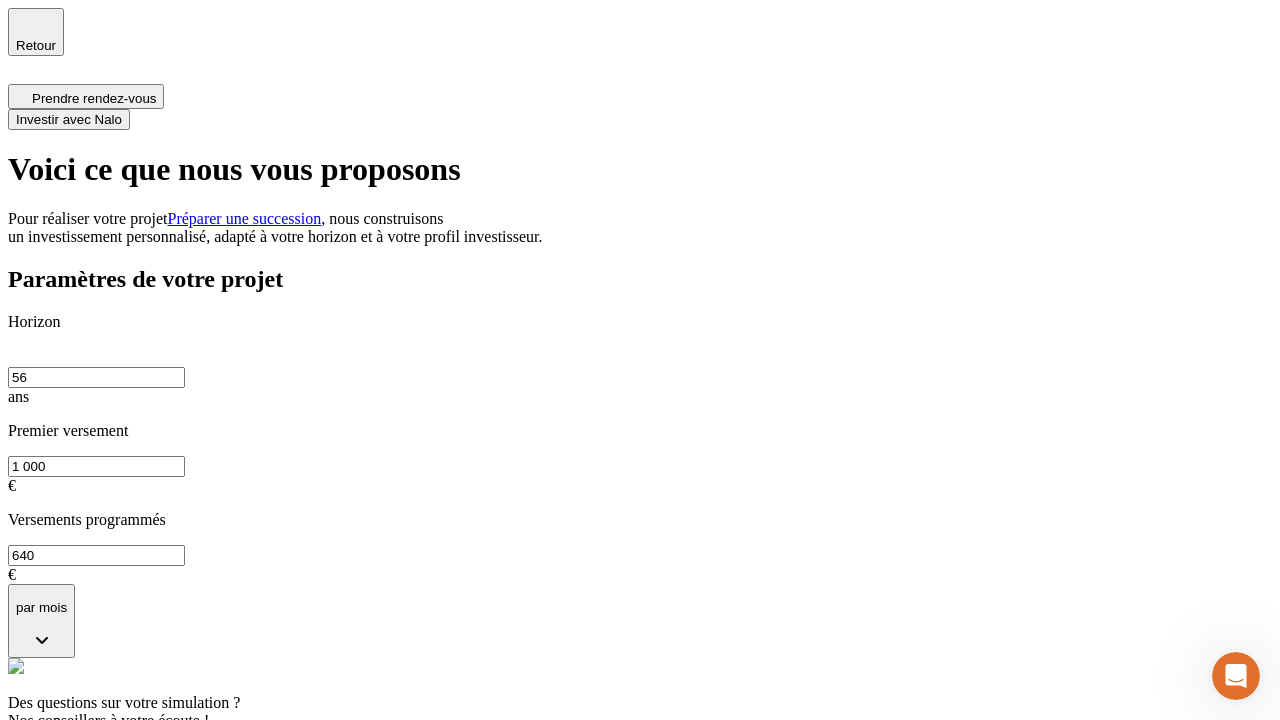click on "Investir avec Nalo" at bounding box center (69, 119) 